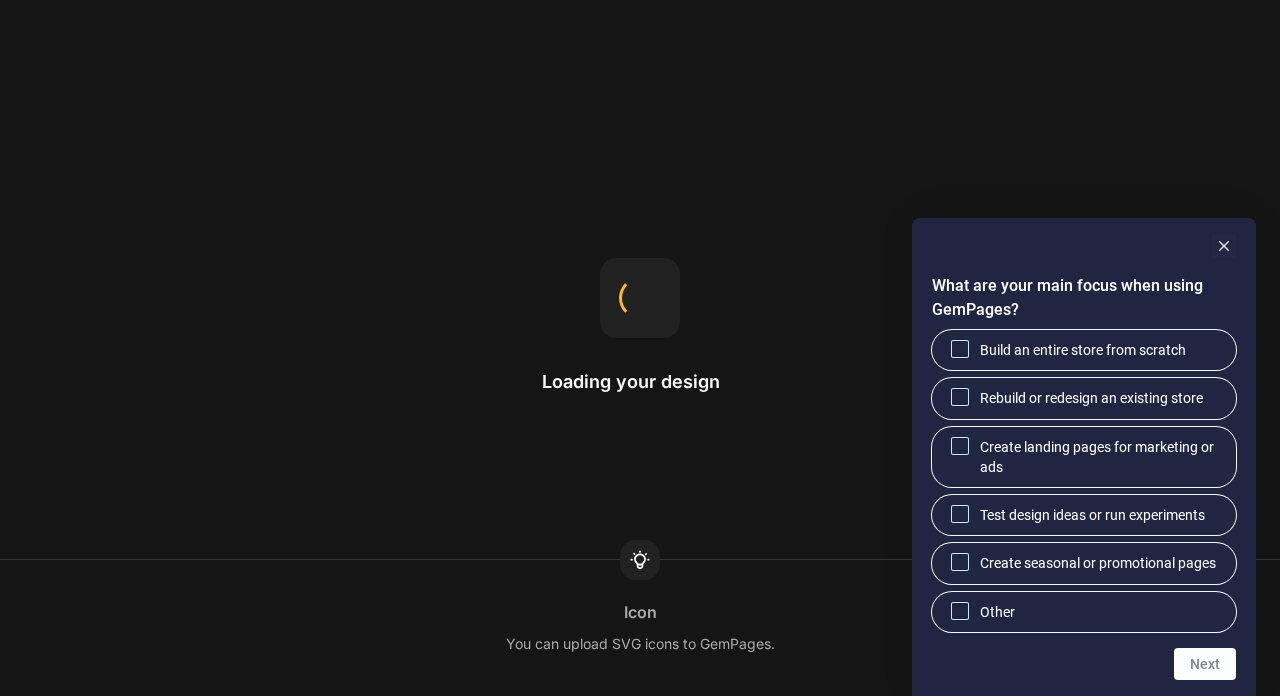 scroll, scrollTop: 0, scrollLeft: 0, axis: both 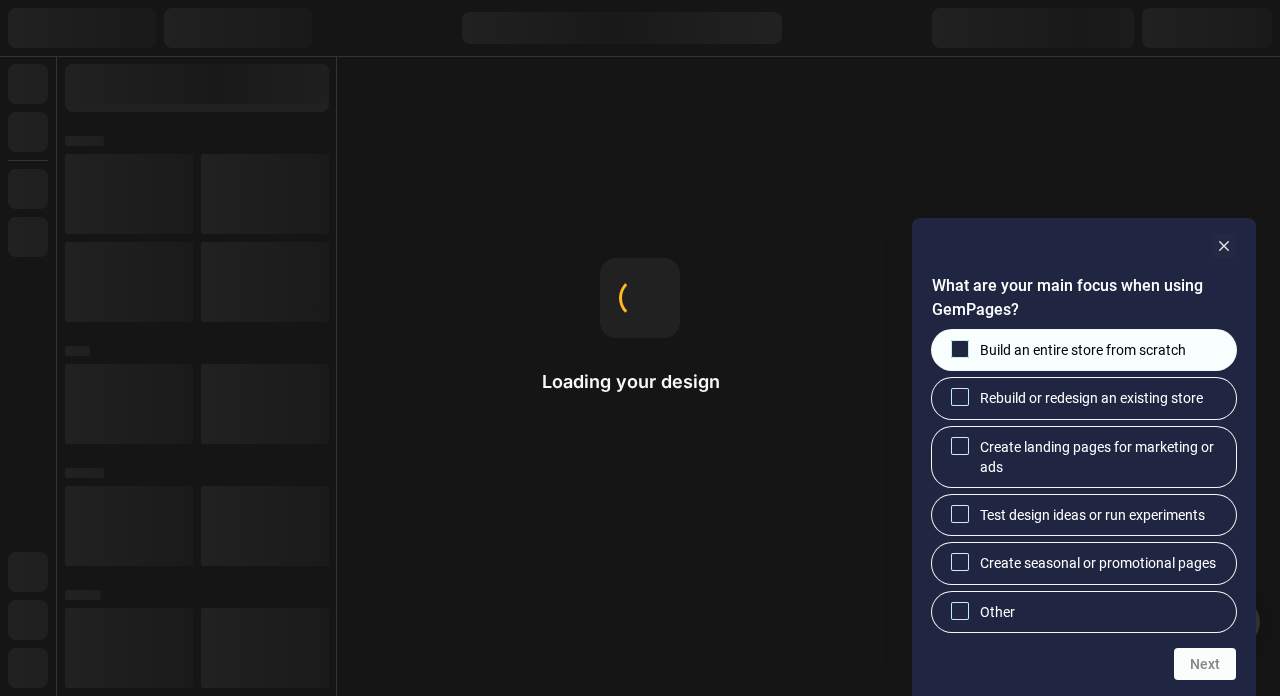 click on "Build an entire store from scratch" at bounding box center [1083, 350] 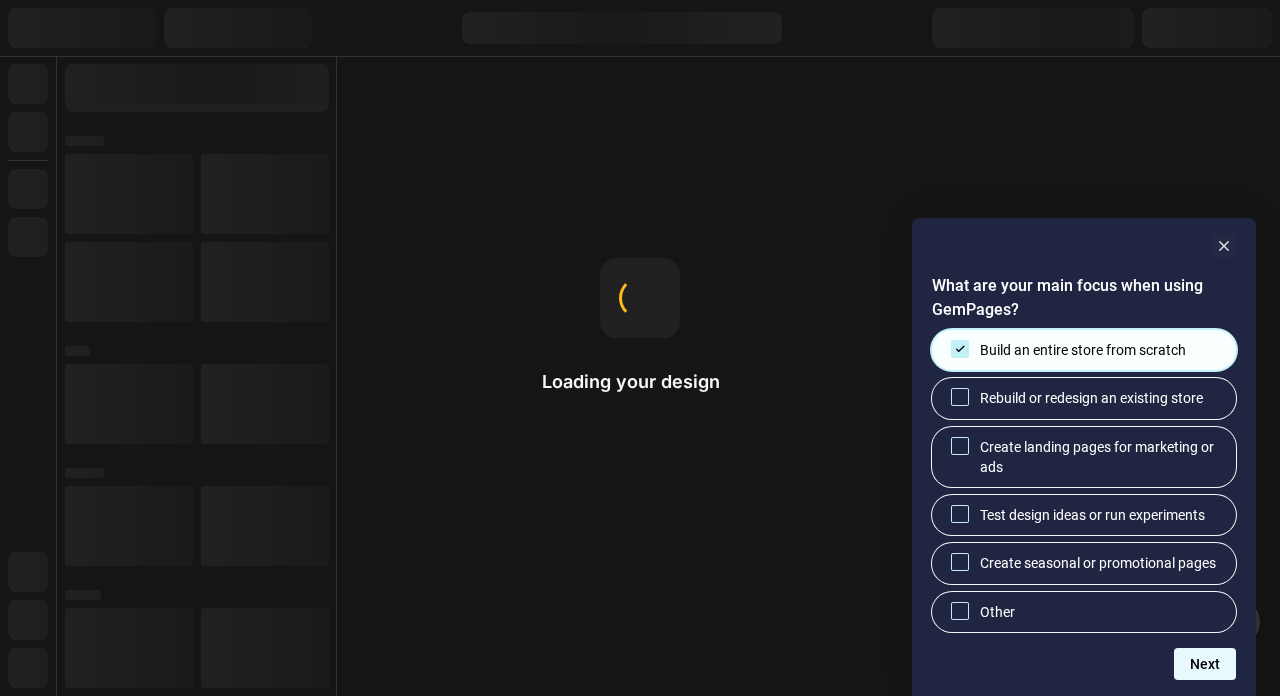 click on "Next" at bounding box center [1205, 664] 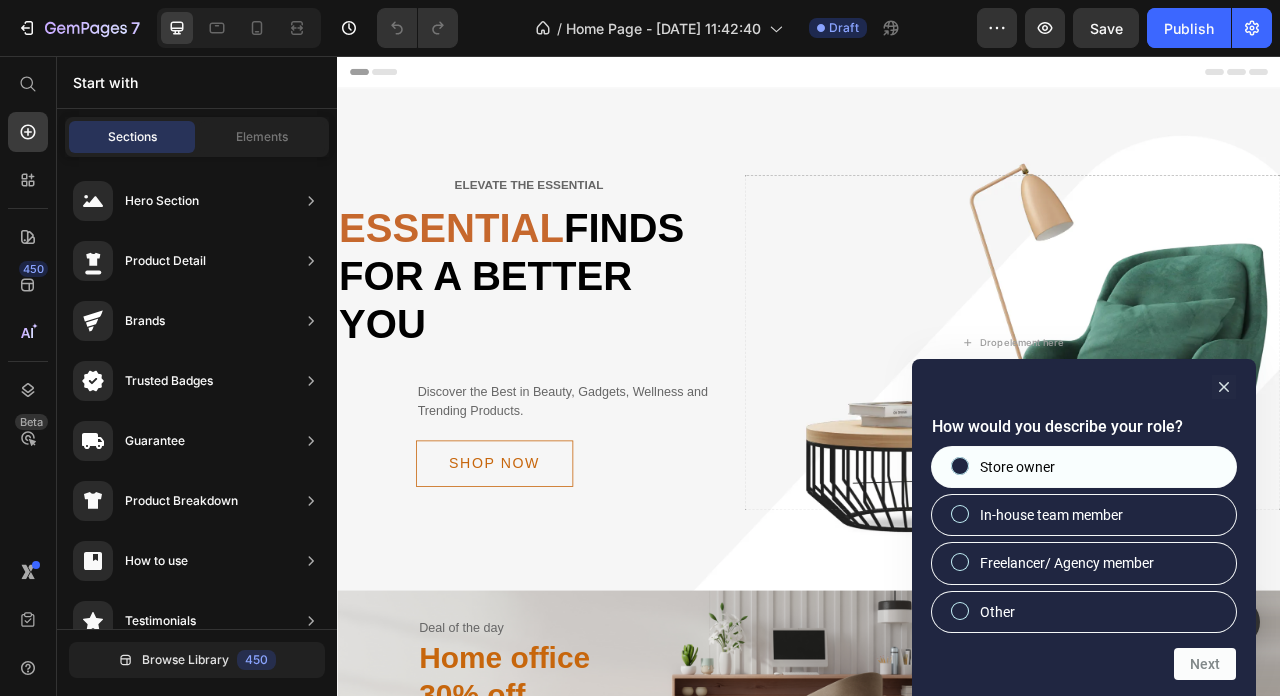 click on "Store owner" at bounding box center [1084, 467] 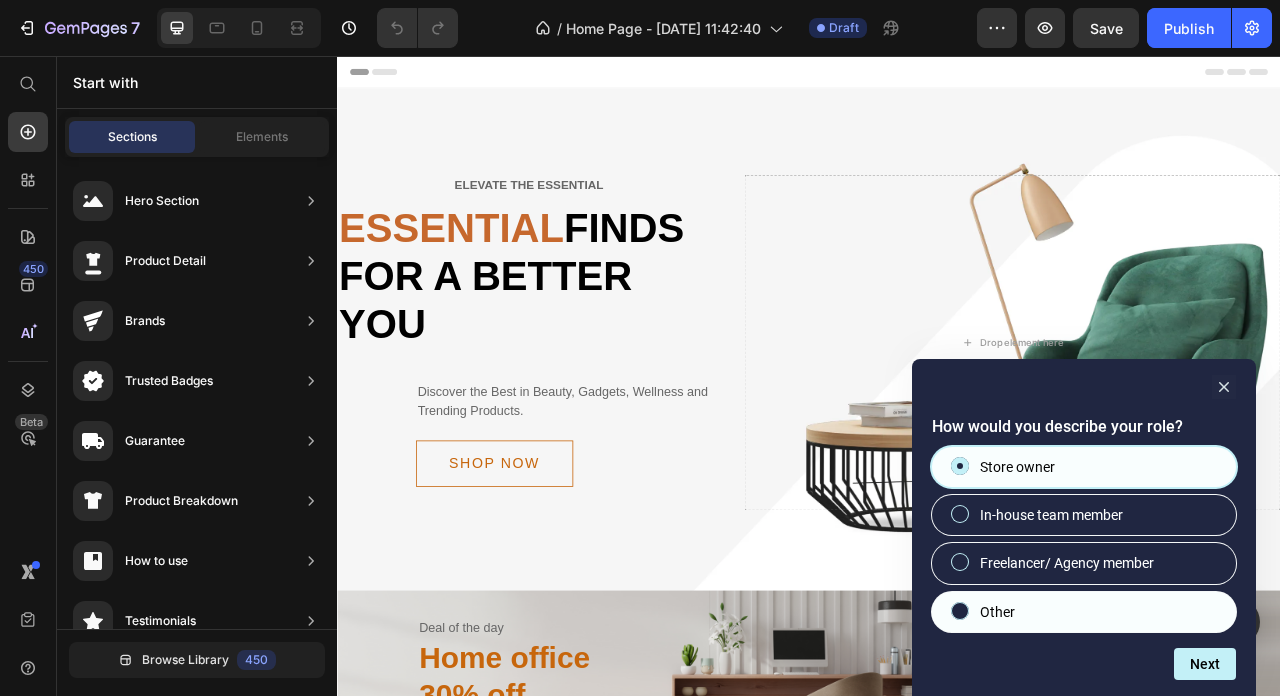 click on "Other" at bounding box center (1084, 612) 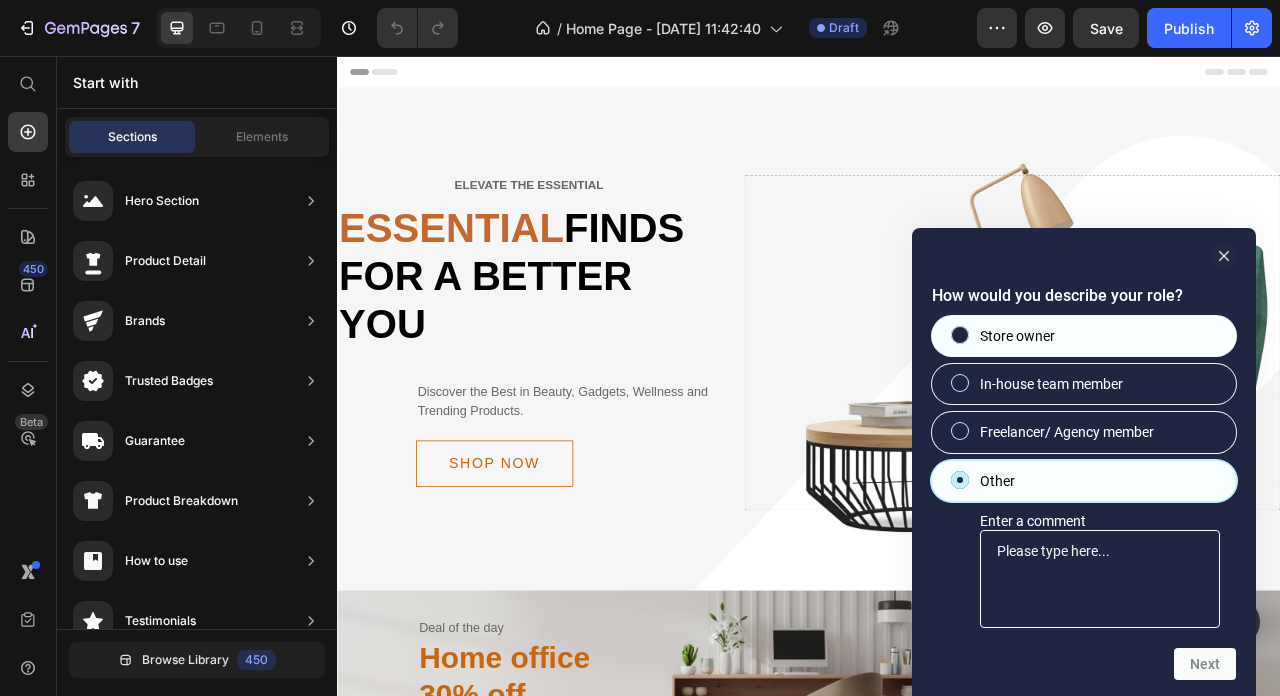 click on "Store owner" at bounding box center (1084, 336) 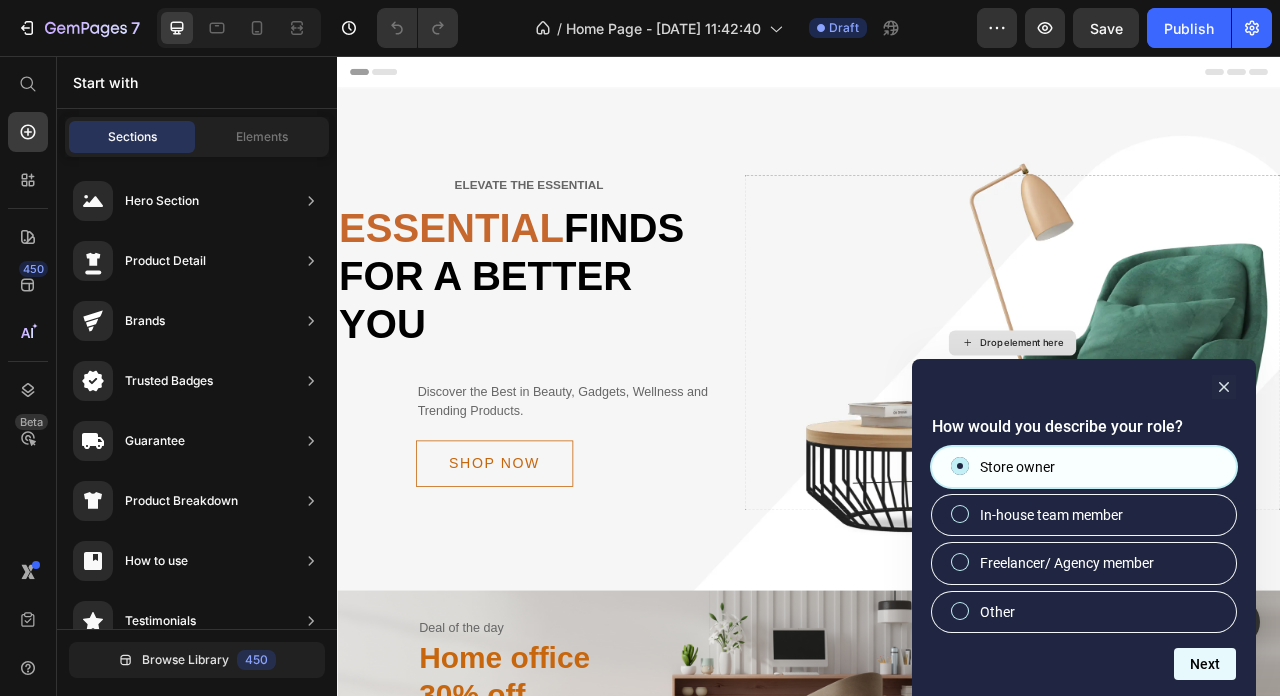 click on "Next" at bounding box center [1205, 664] 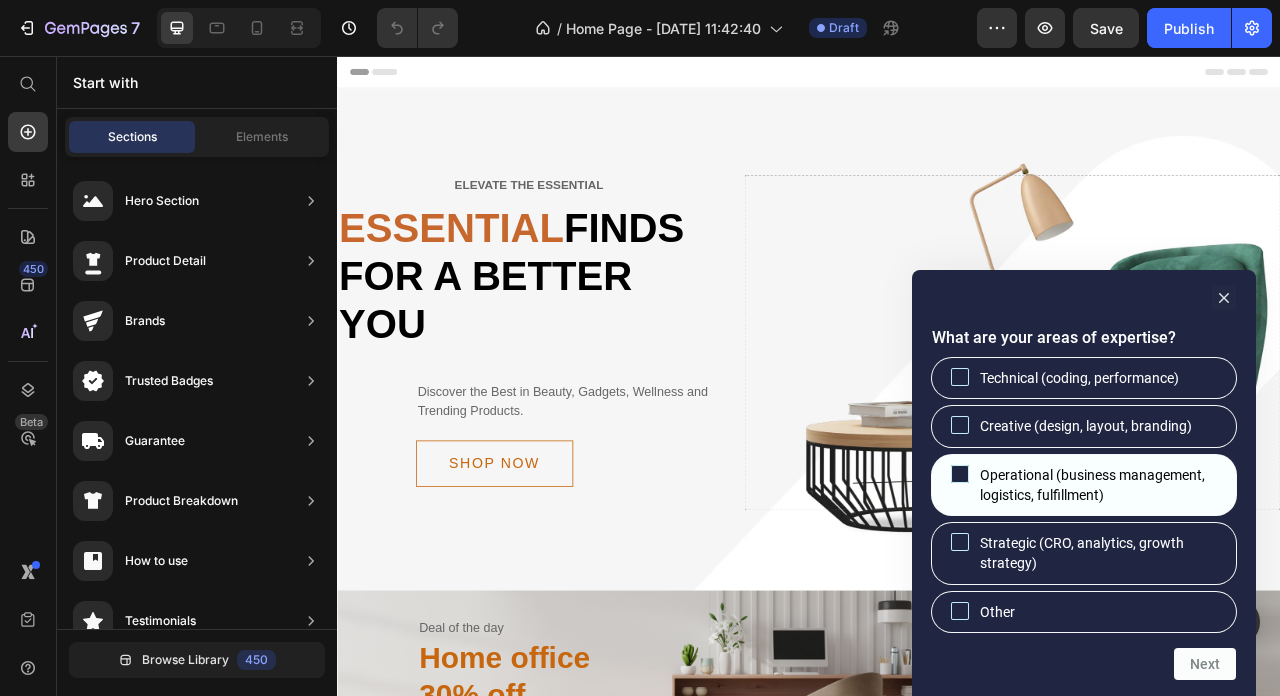 click on "Operational (business management, logistics, fulfillment)" at bounding box center (1100, 485) 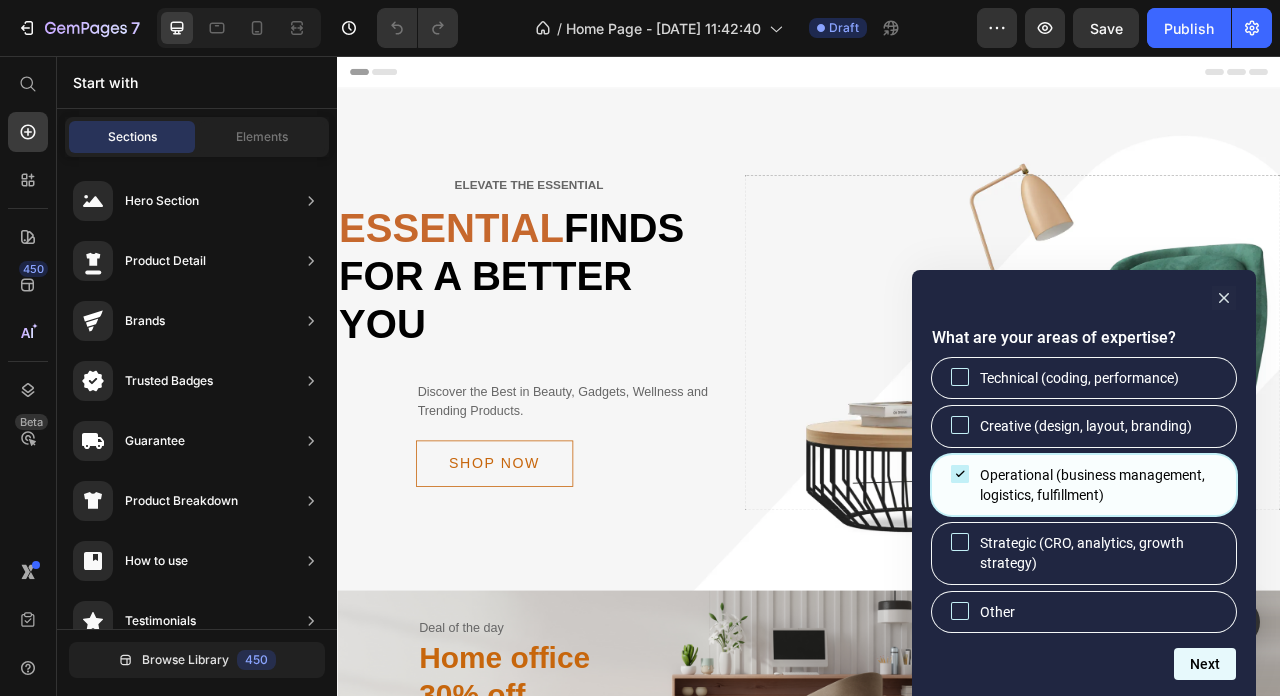 click on "Next" at bounding box center (1205, 664) 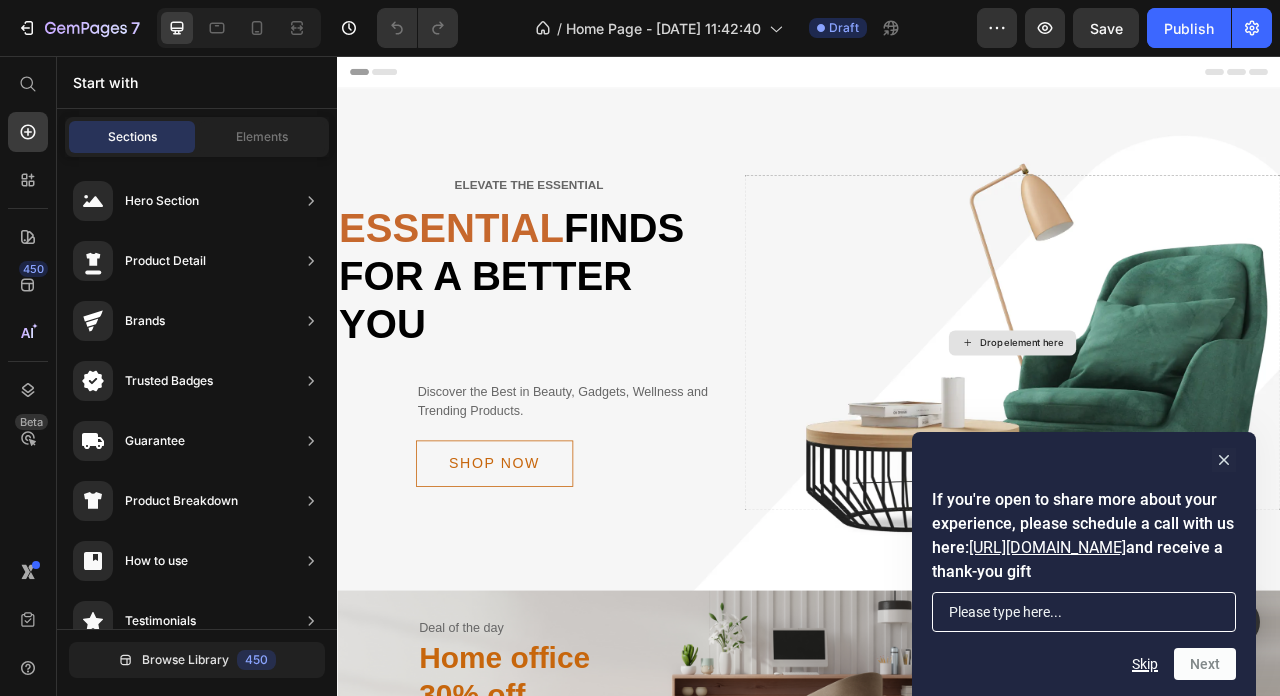 click on "Skip" at bounding box center [1145, 664] 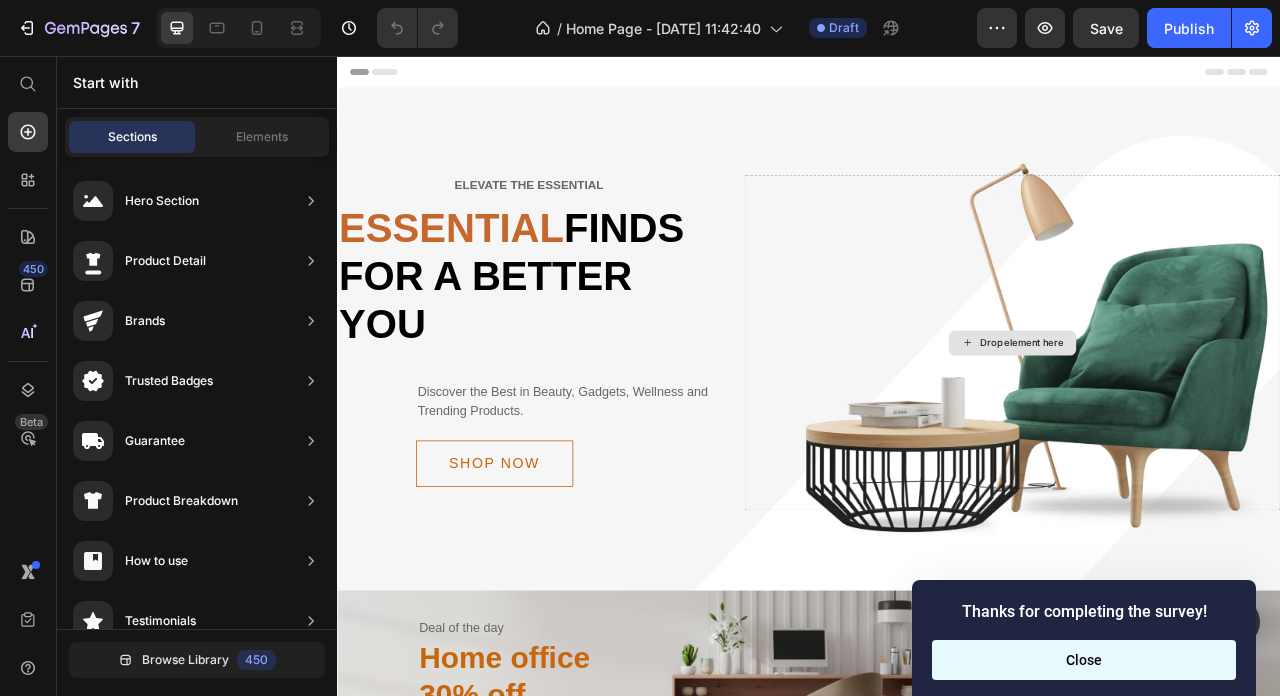 click on "Close" at bounding box center [1084, 660] 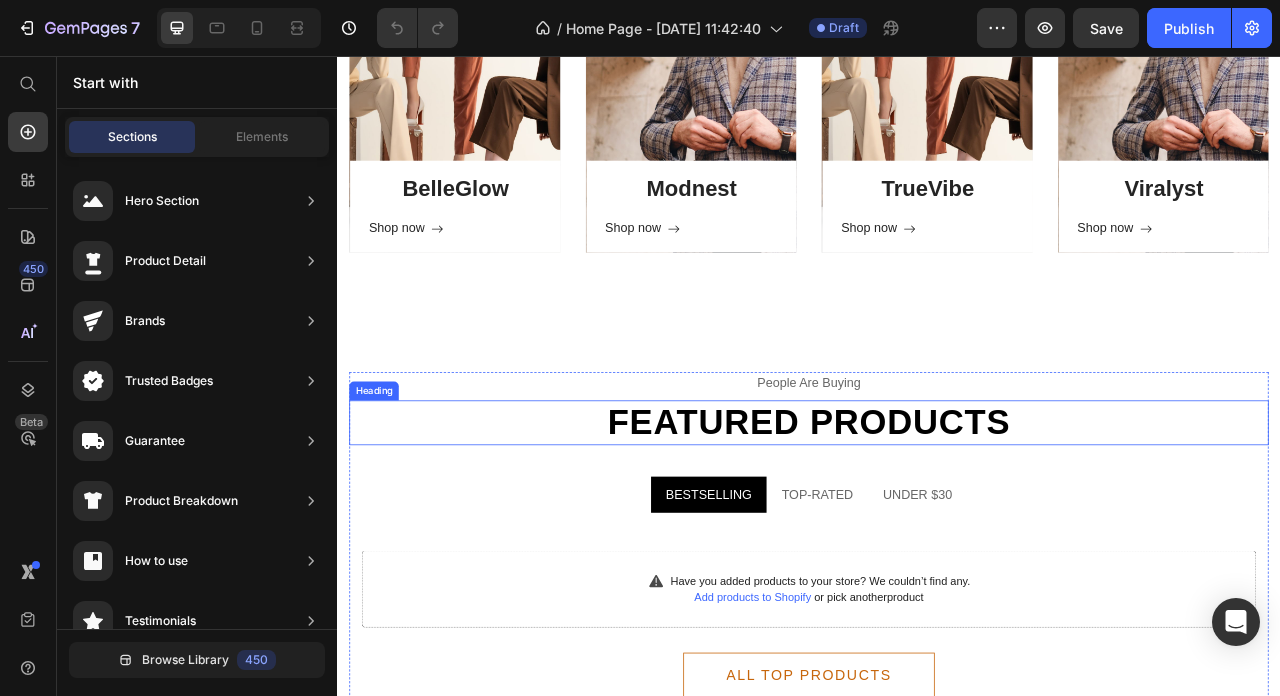 scroll, scrollTop: 1098, scrollLeft: 0, axis: vertical 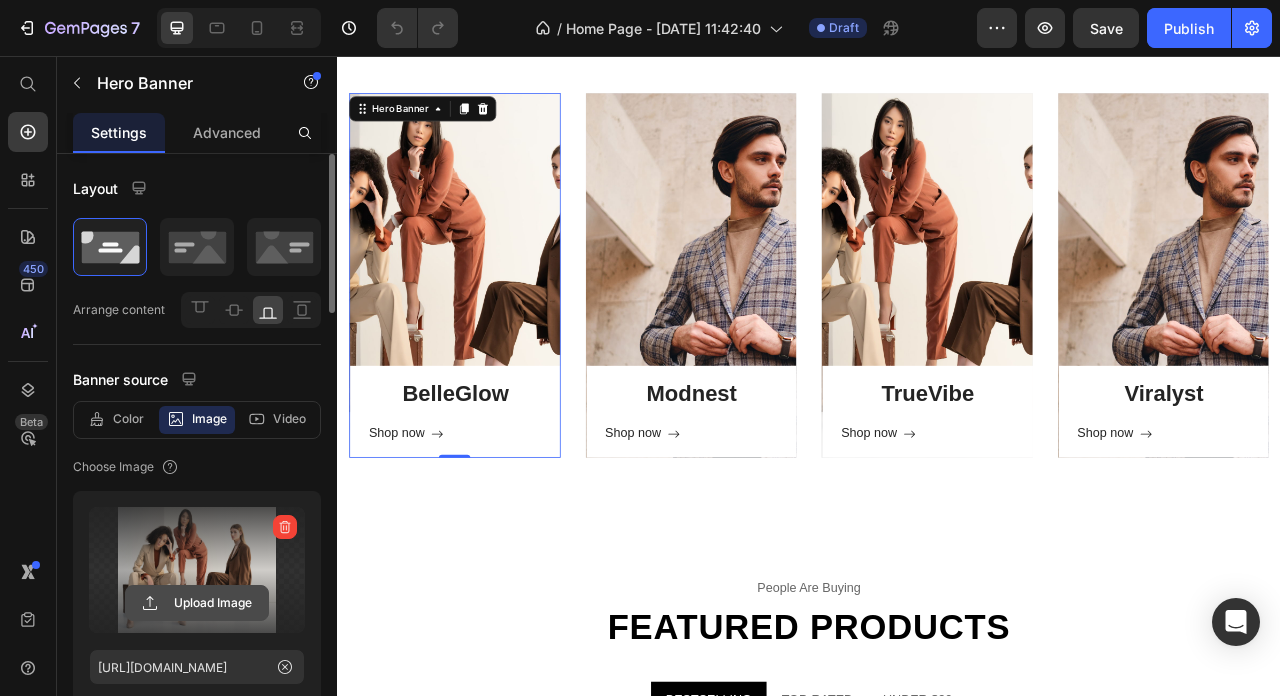 click 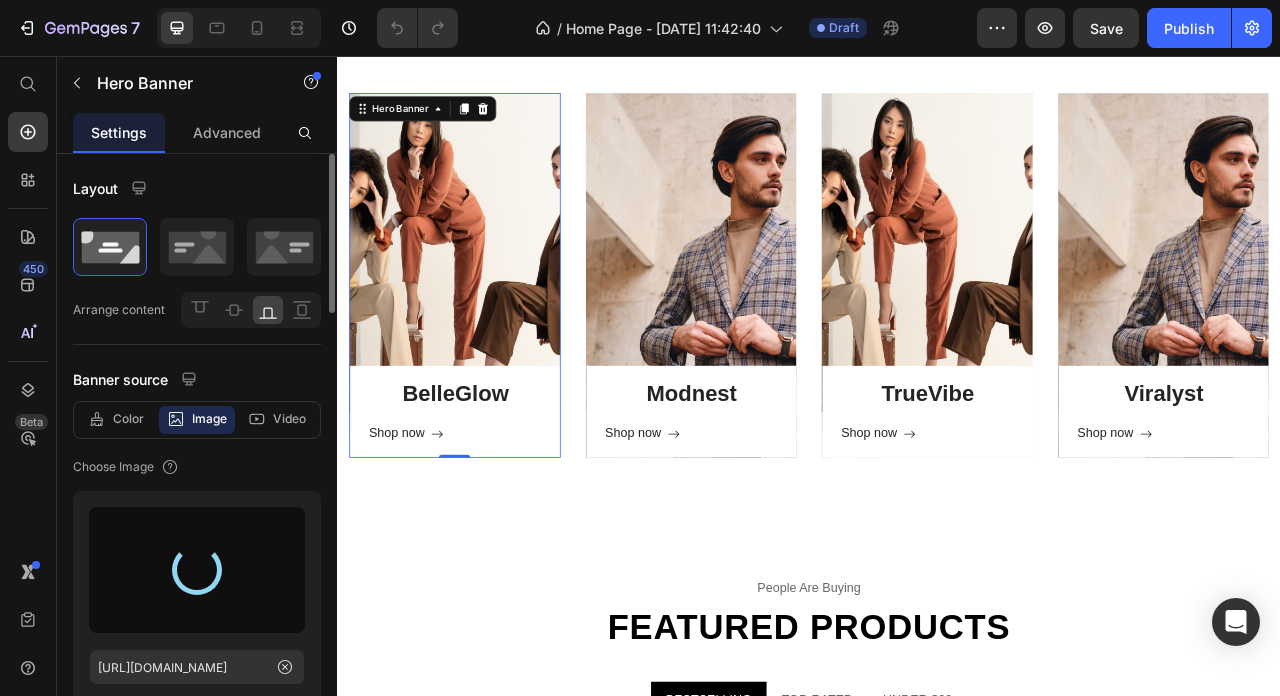 type on "[URL][DOMAIN_NAME]" 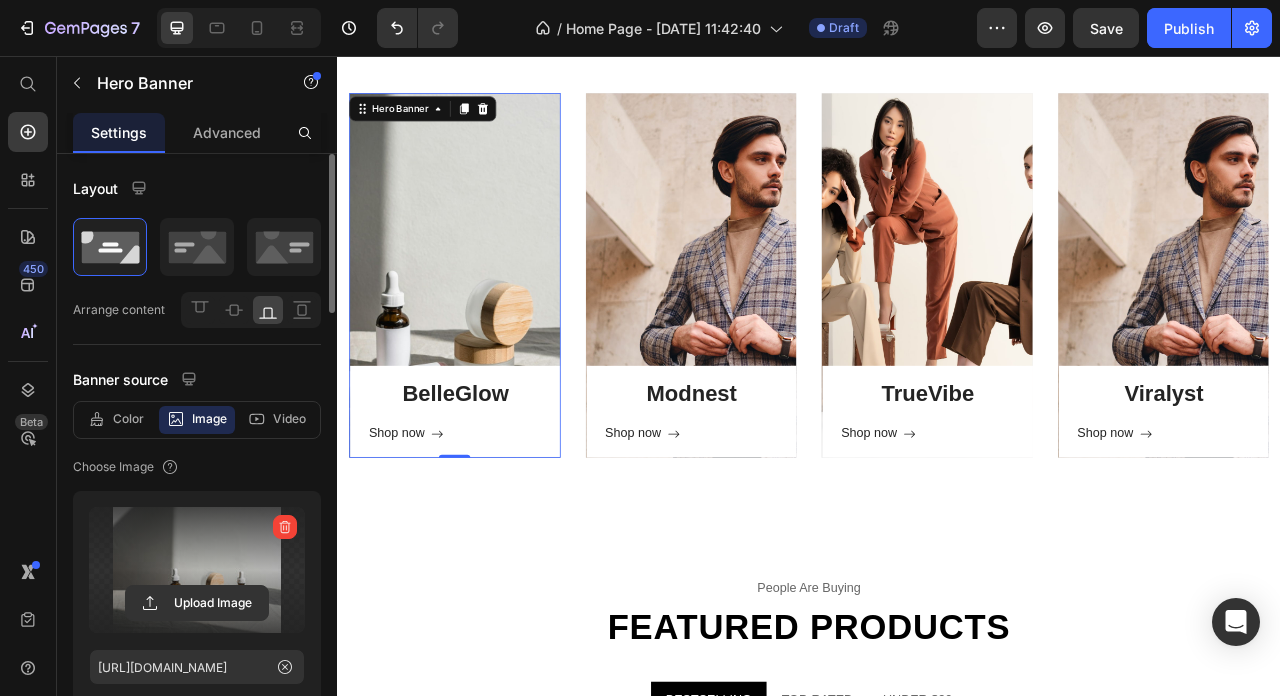 click on "BelleGlow Heading
Shop now Button Row" at bounding box center [486, 335] 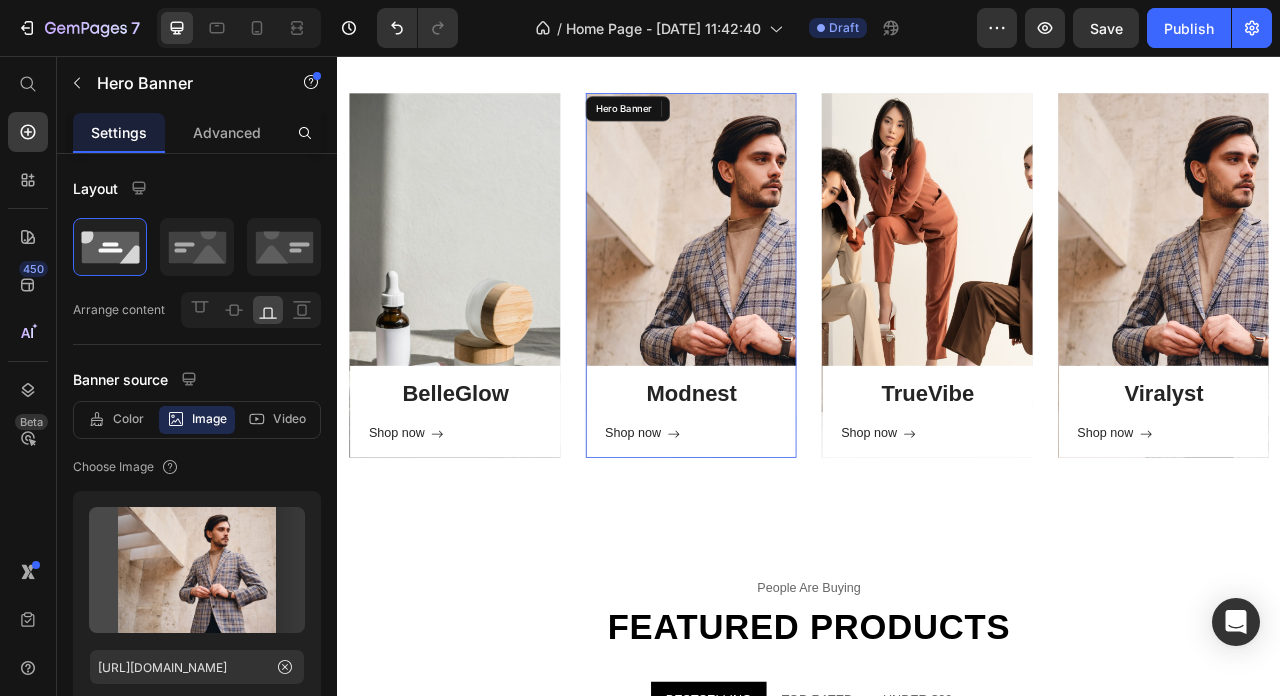 click on "Modnest Heading
Shop now Button Row" at bounding box center (787, 335) 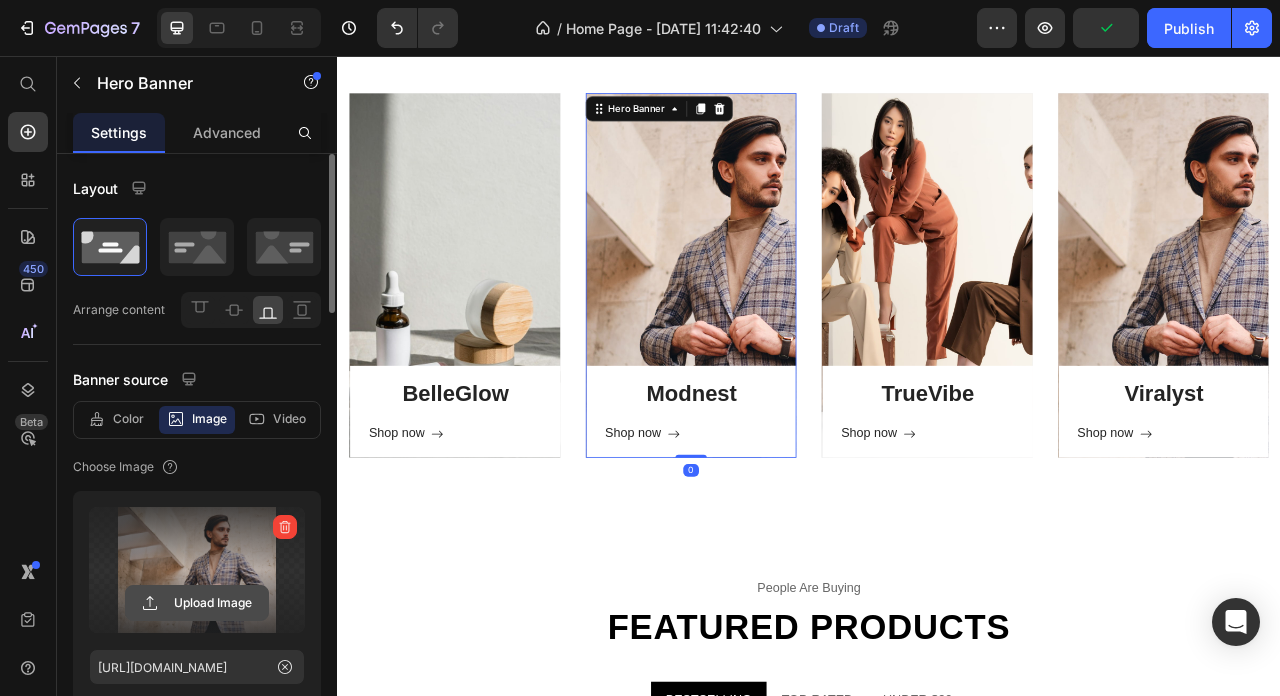 click 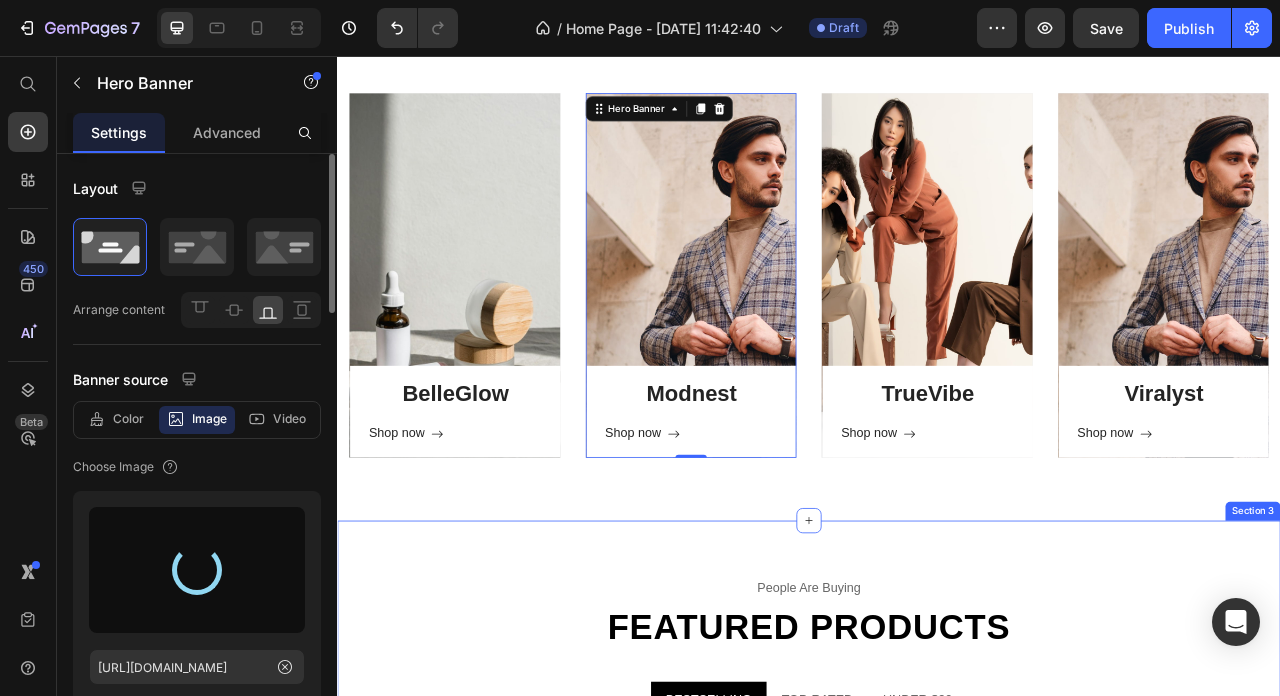 type on "[URL][DOMAIN_NAME]" 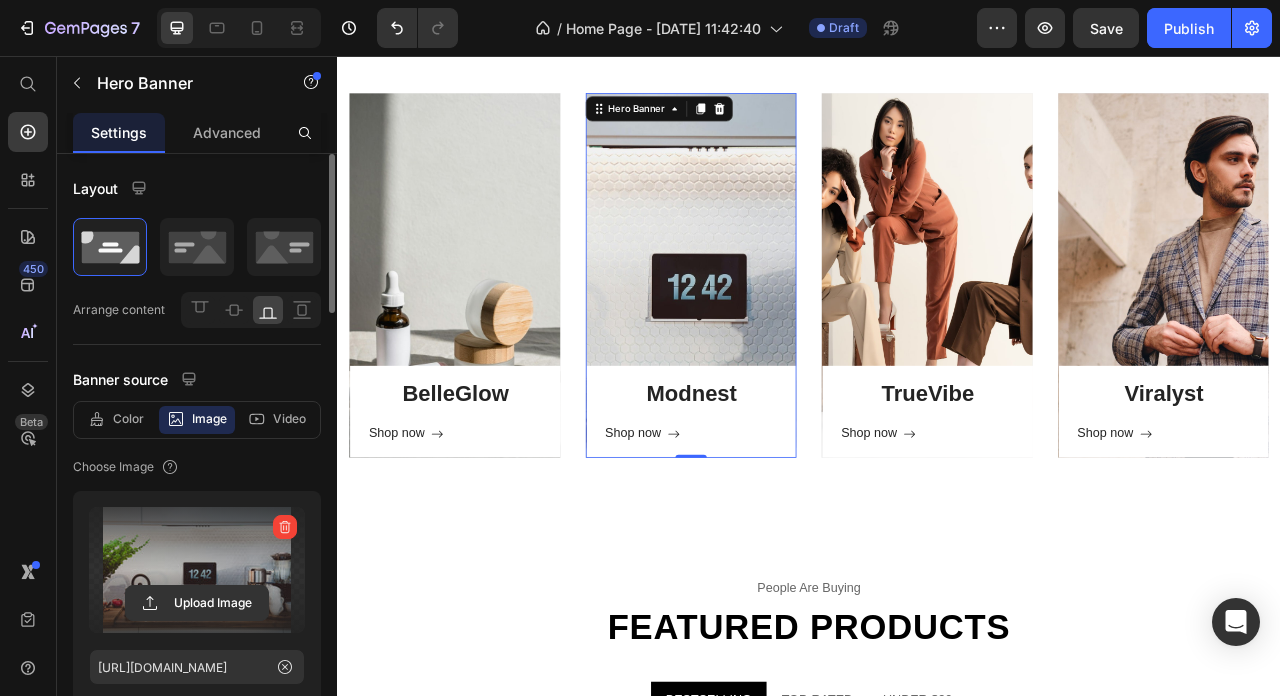 scroll, scrollTop: 26, scrollLeft: 0, axis: vertical 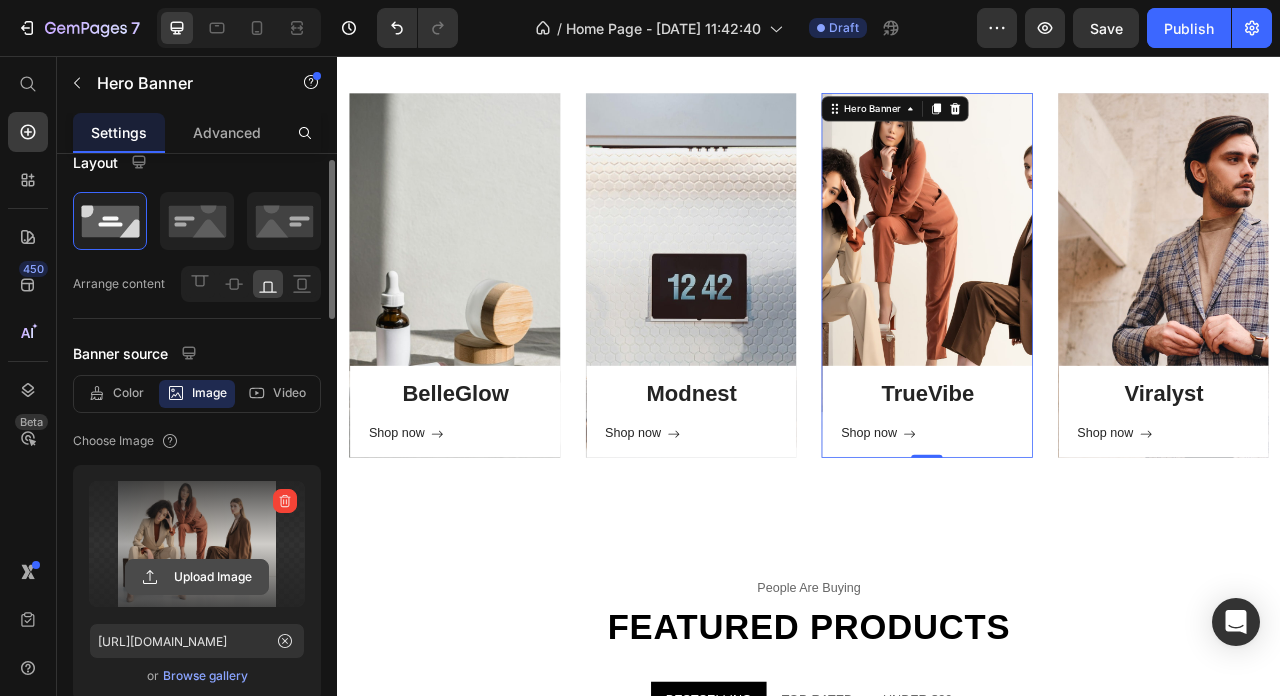 click 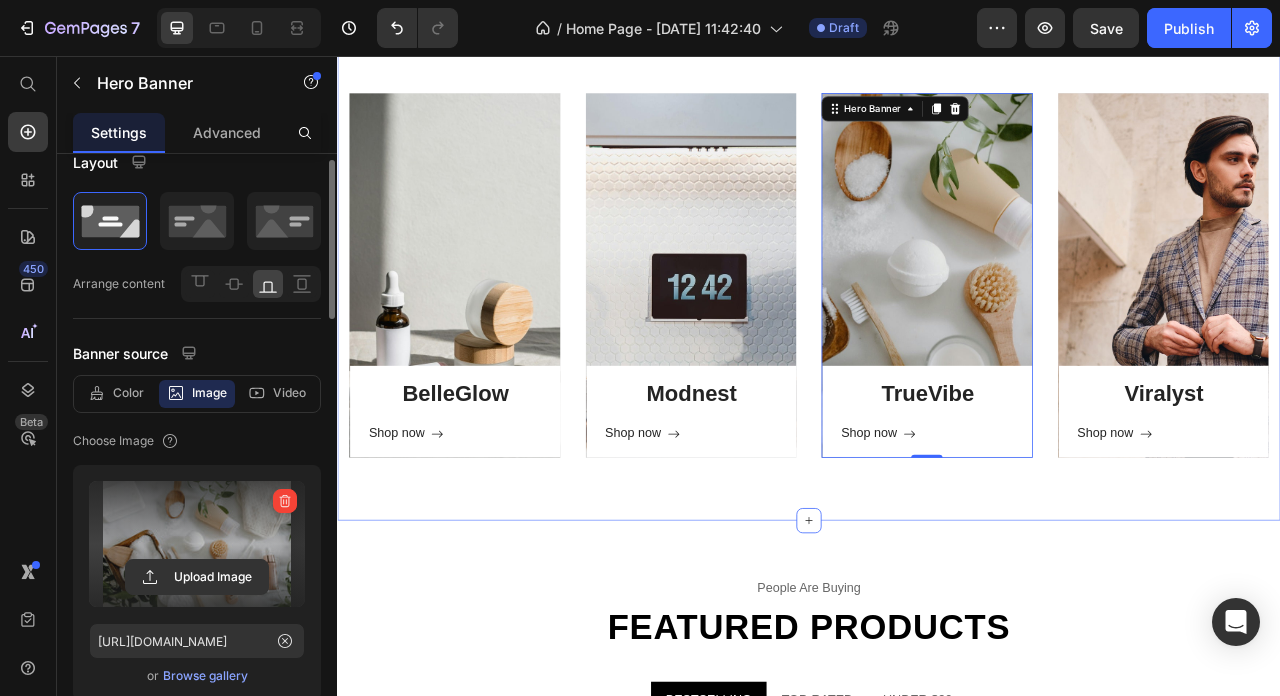 type on "[URL][DOMAIN_NAME]" 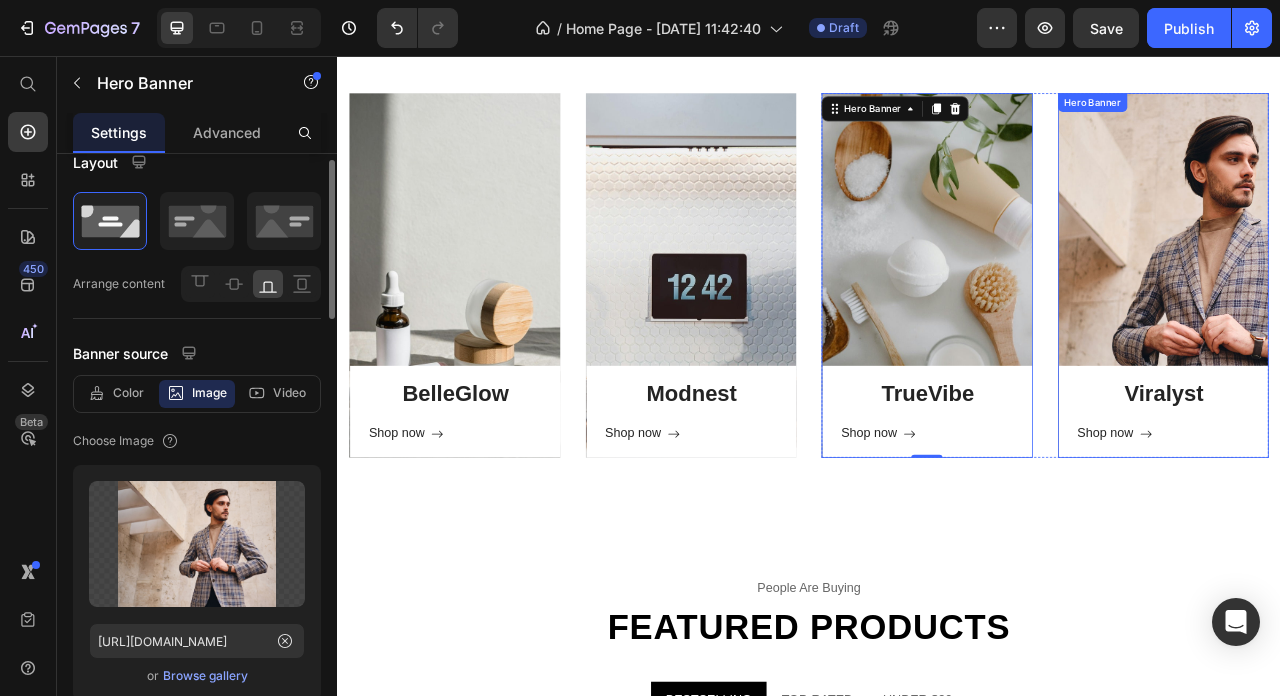 click on "Viralyst Heading
Shop now Button Row" at bounding box center [1388, 335] 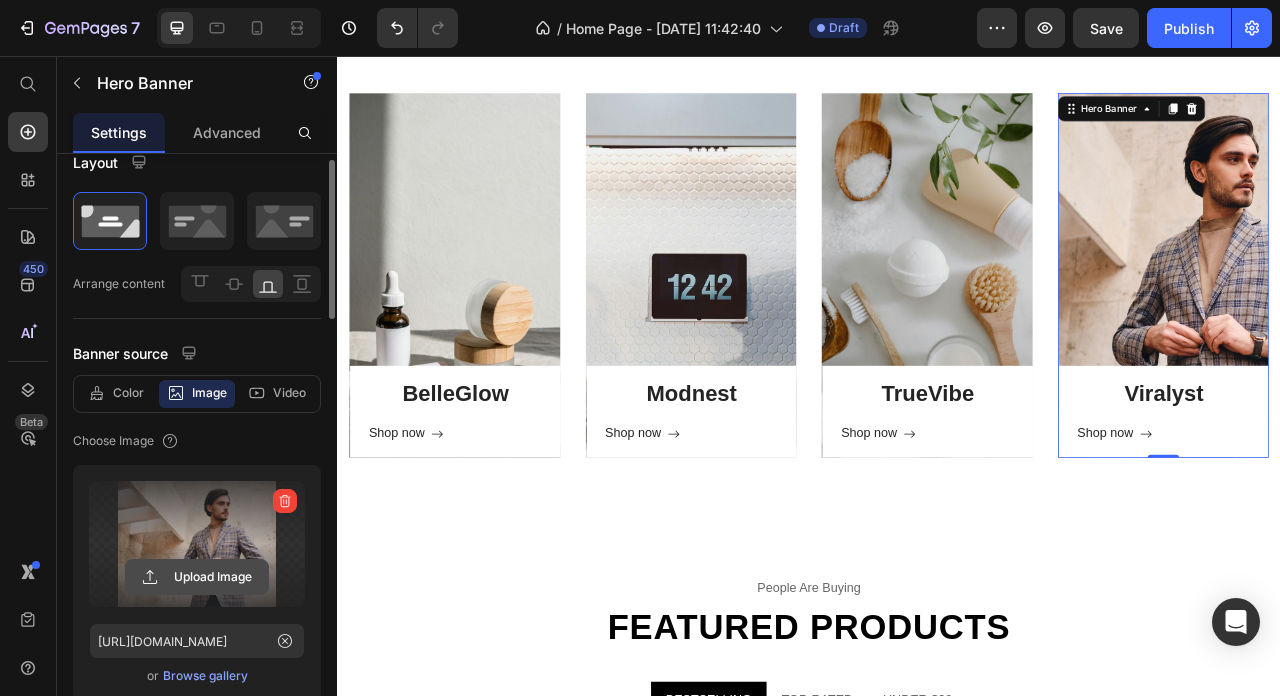click 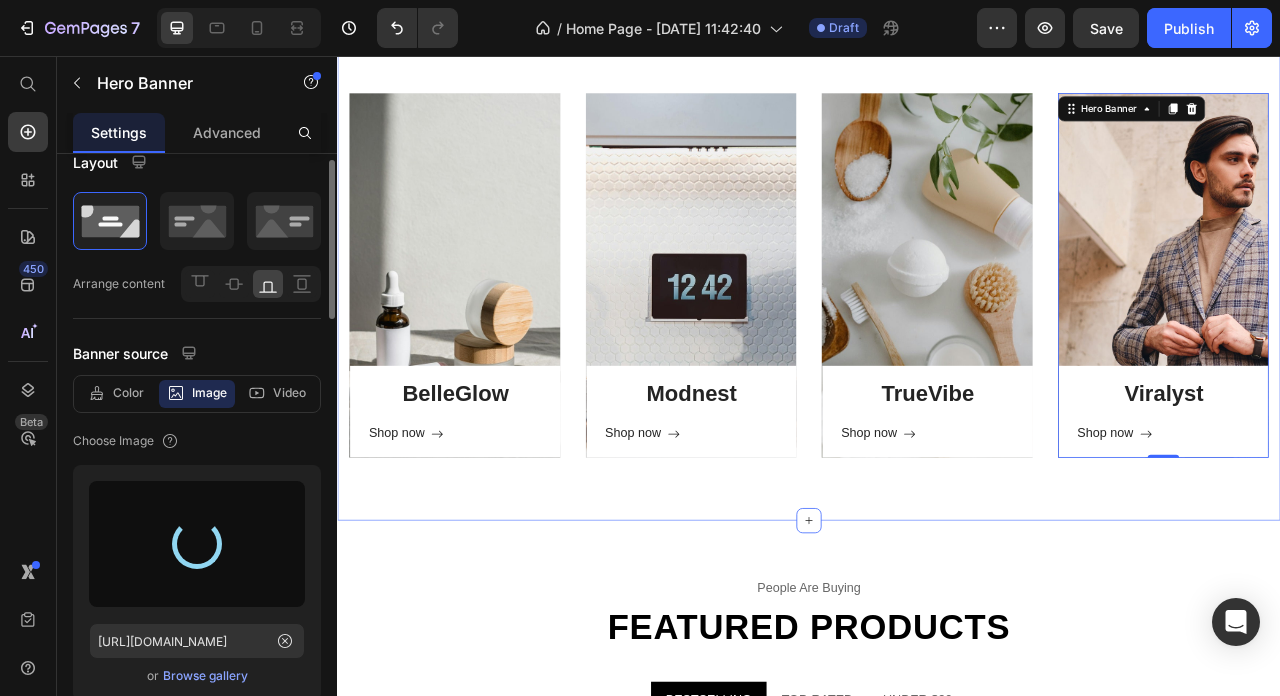 type on "[URL][DOMAIN_NAME]" 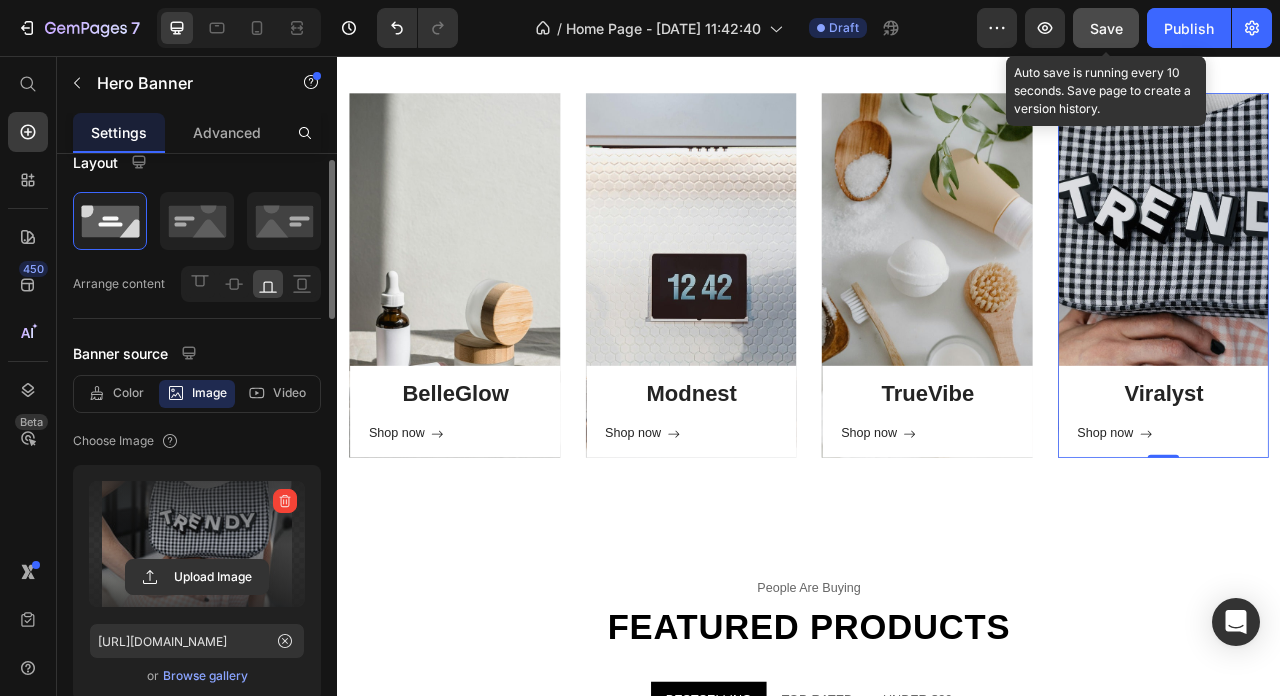 click on "Save" at bounding box center [1106, 28] 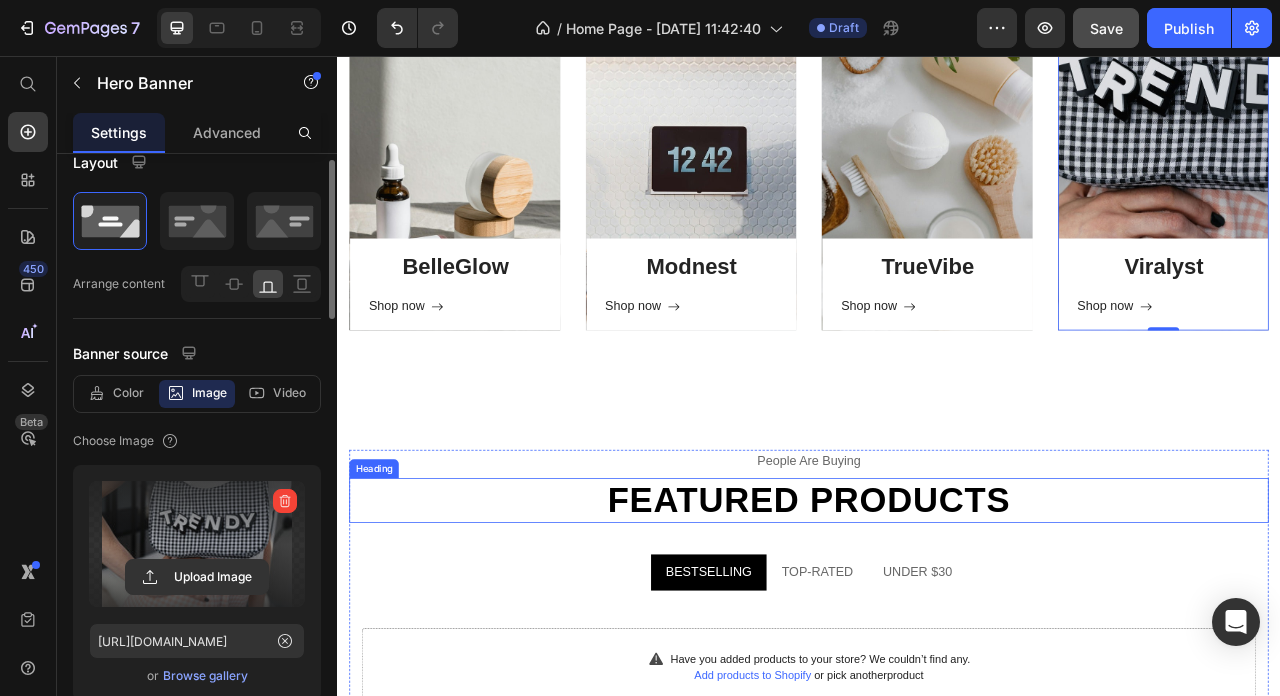 scroll, scrollTop: 1013, scrollLeft: 0, axis: vertical 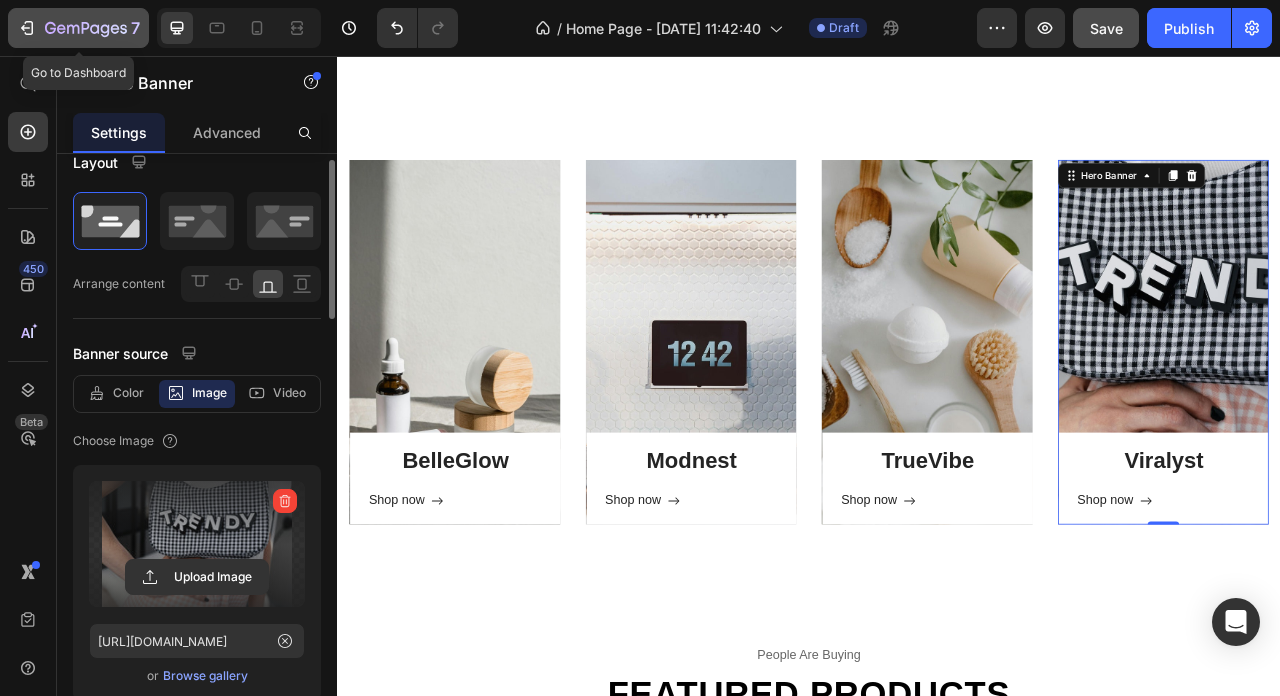 click 